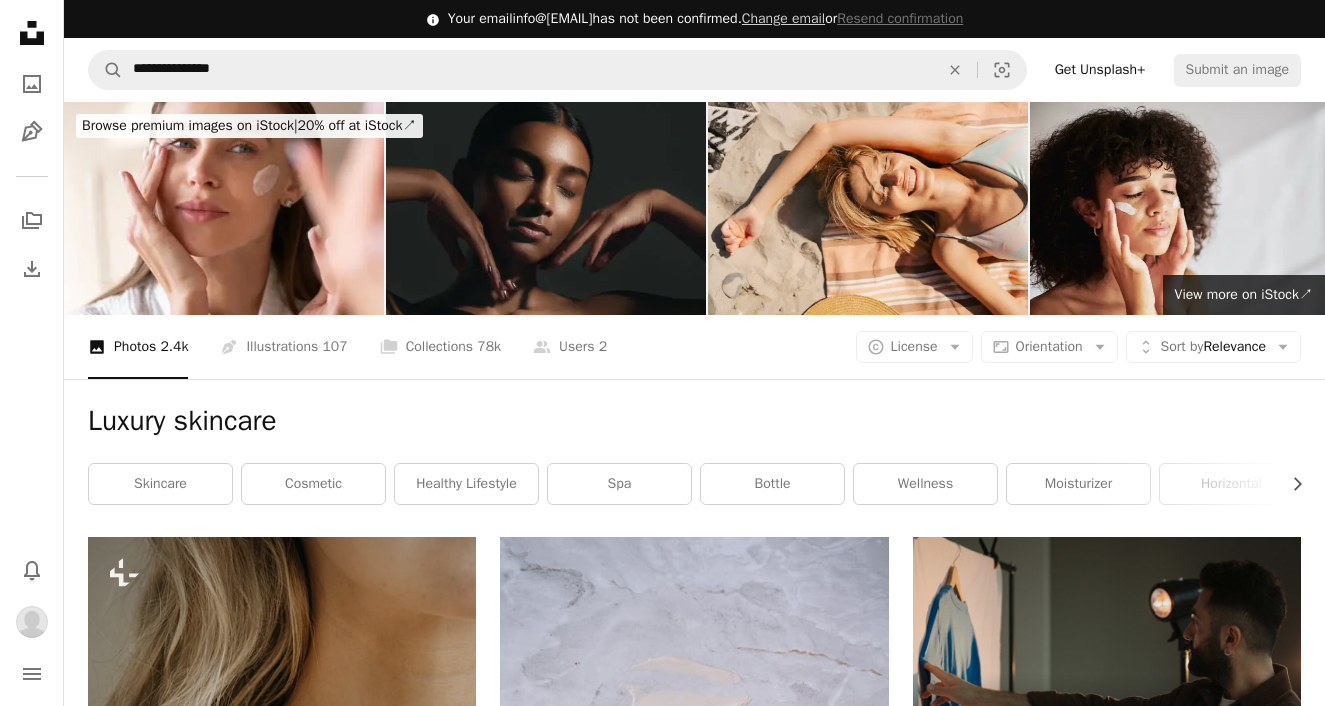 scroll, scrollTop: 99604, scrollLeft: 0, axis: vertical 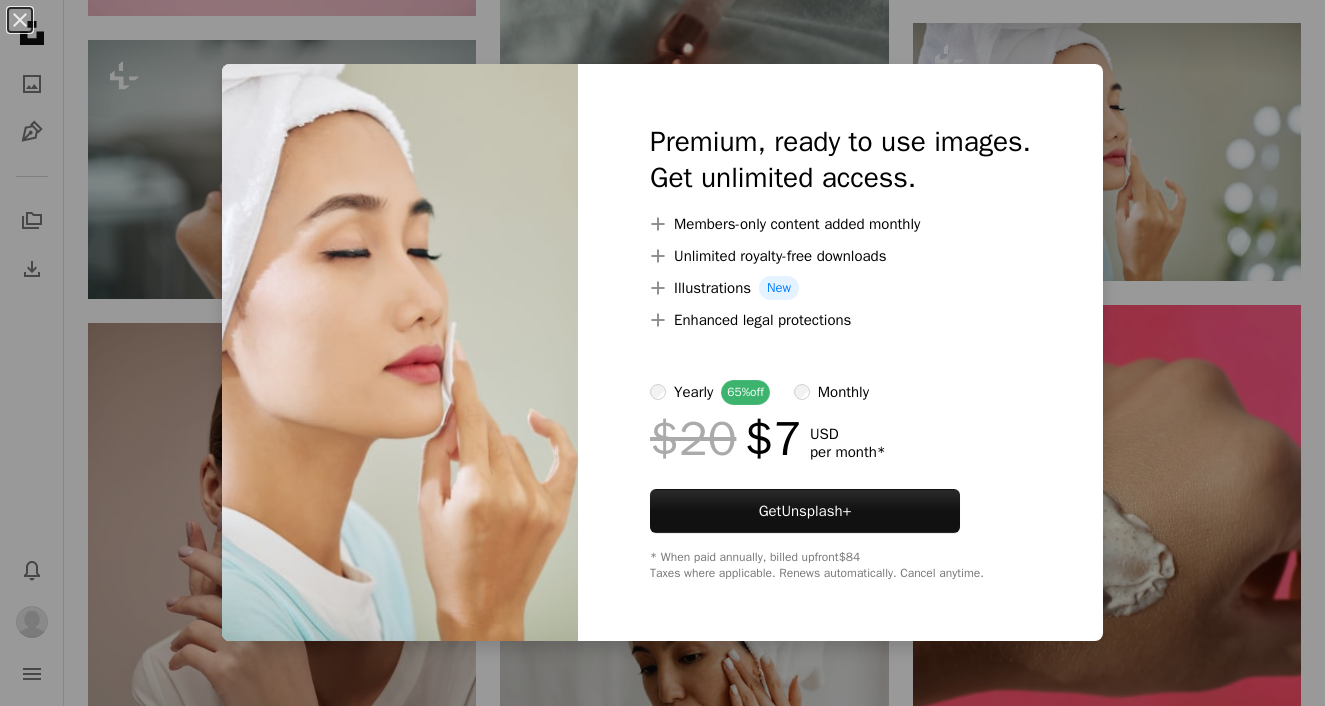 click on "An X shape Premium, ready to use images. Get unlimited access. A plus sign Members-only content added monthly A plus sign Unlimited royalty-free downloads A plus sign Illustrations  New A plus sign Enhanced legal protections yearly 65%  off monthly $20   $7 USD per month * Get  Unsplash+ * When paid annually, billed upfront  $84 Taxes where applicable. Renews automatically. Cancel anytime." at bounding box center (662, 353) 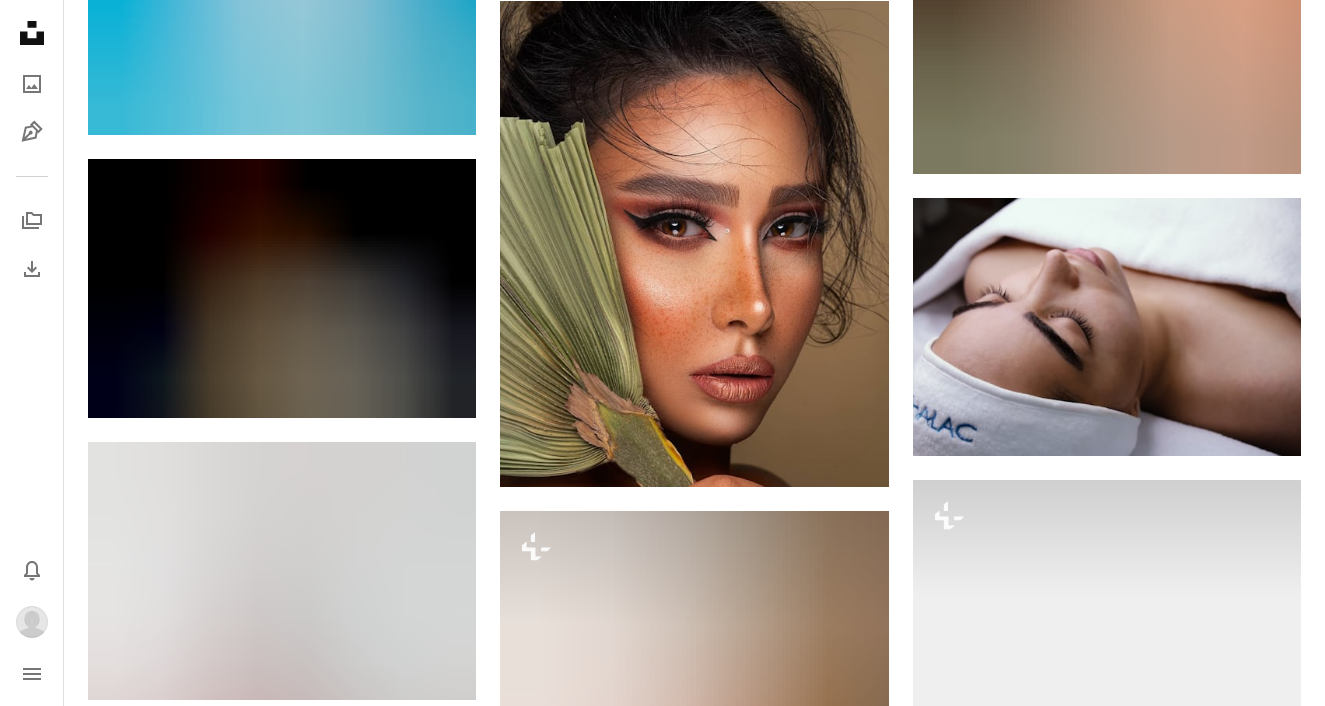 scroll, scrollTop: 125730, scrollLeft: 0, axis: vertical 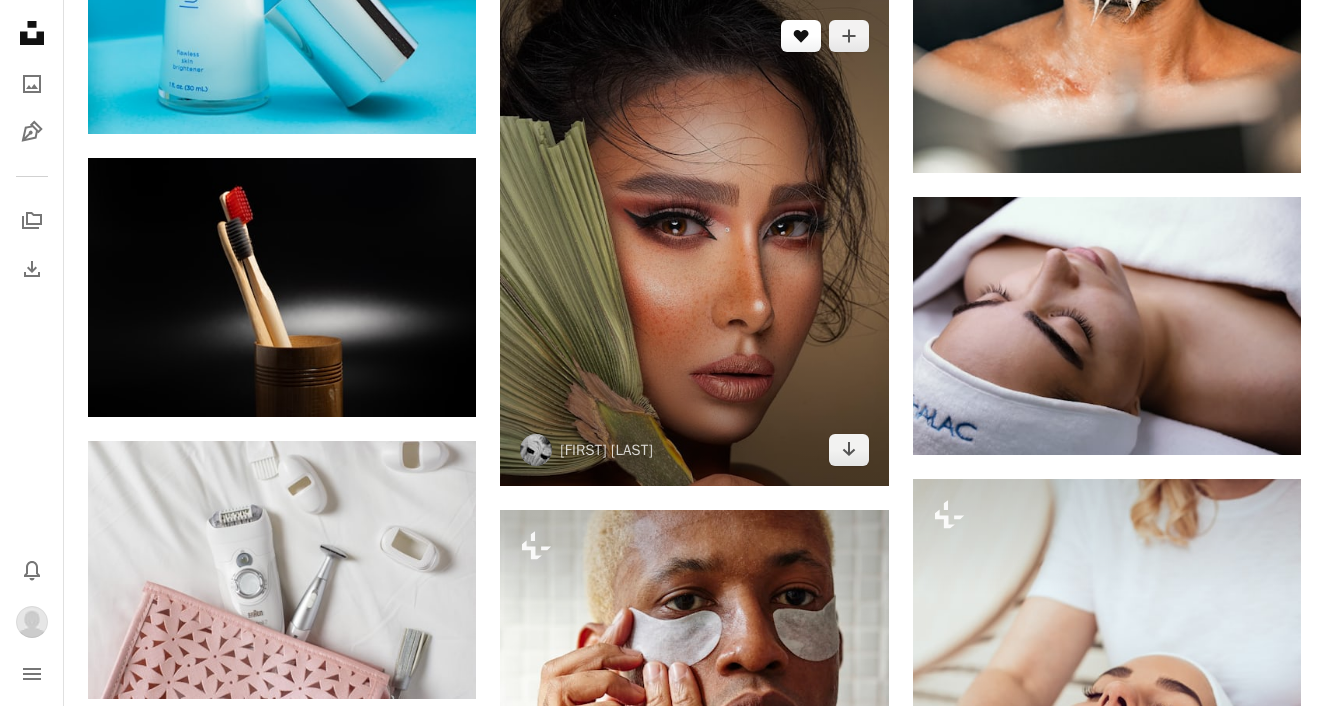 click on "A heart" 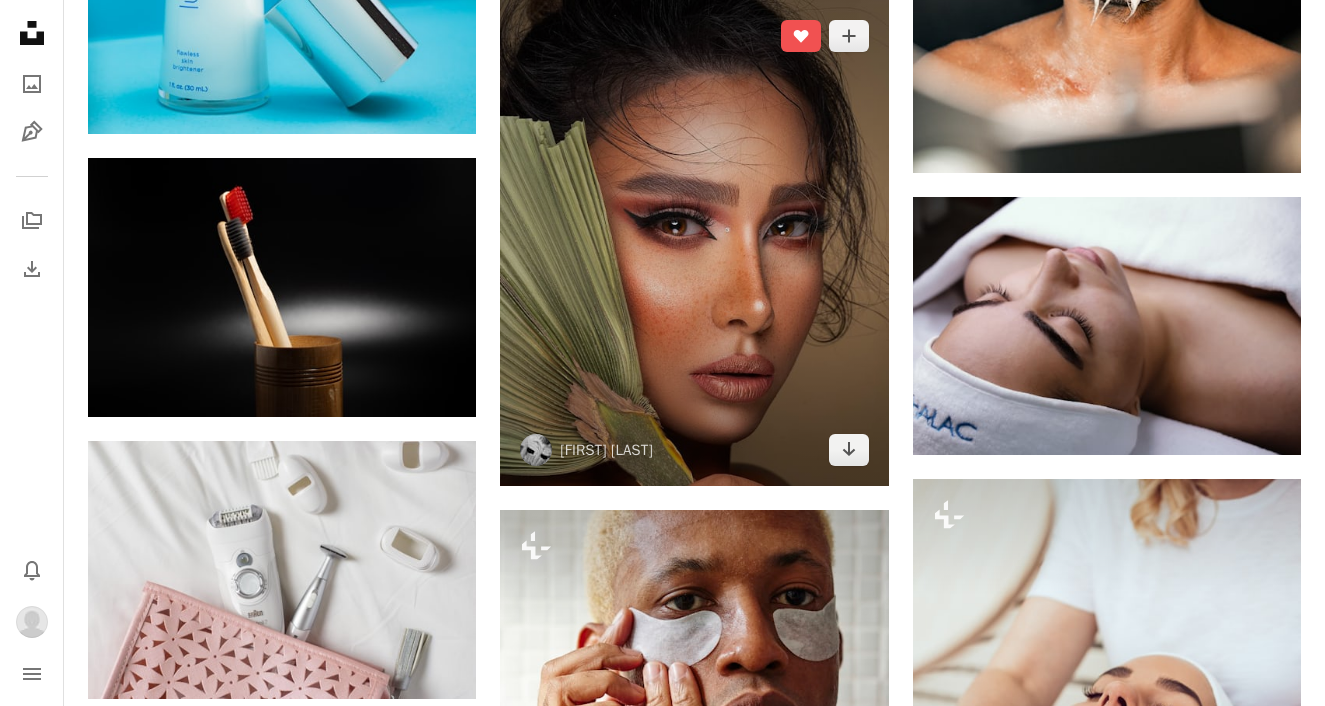click at bounding box center [694, 242] 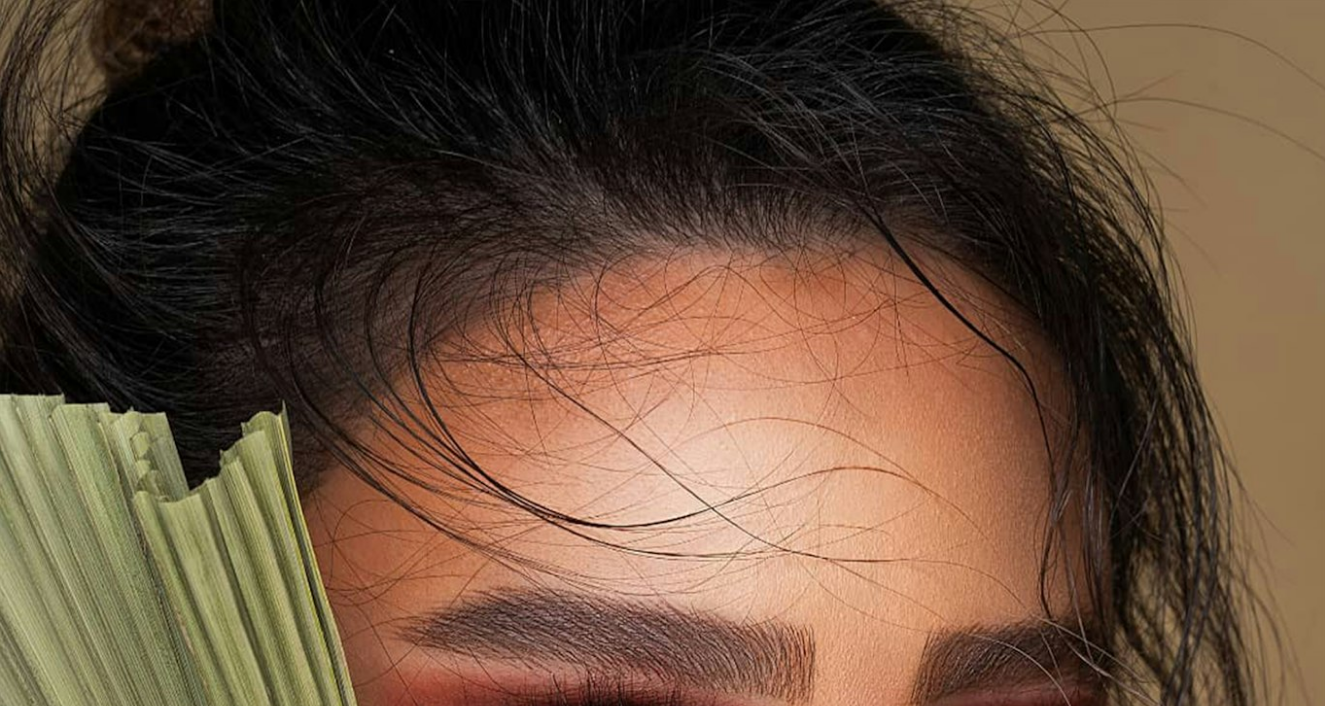 scroll, scrollTop: 476, scrollLeft: 0, axis: vertical 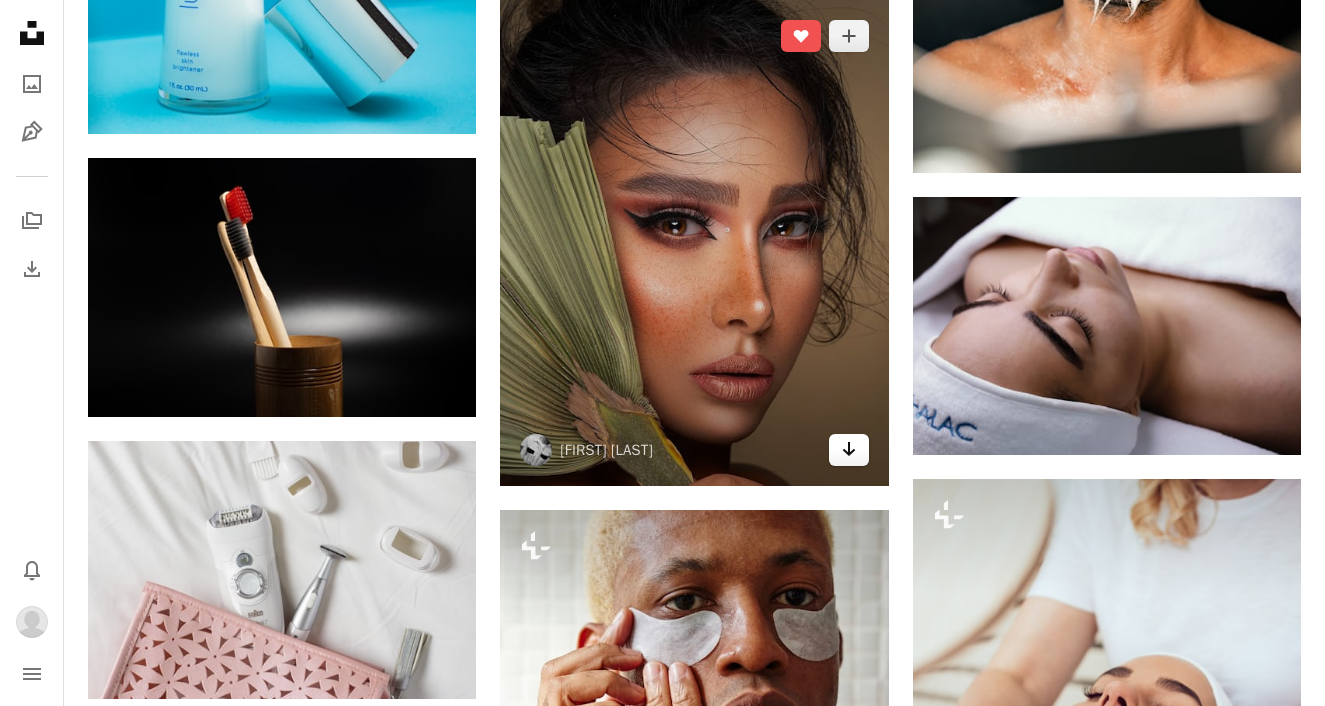 click on "Arrow pointing down" 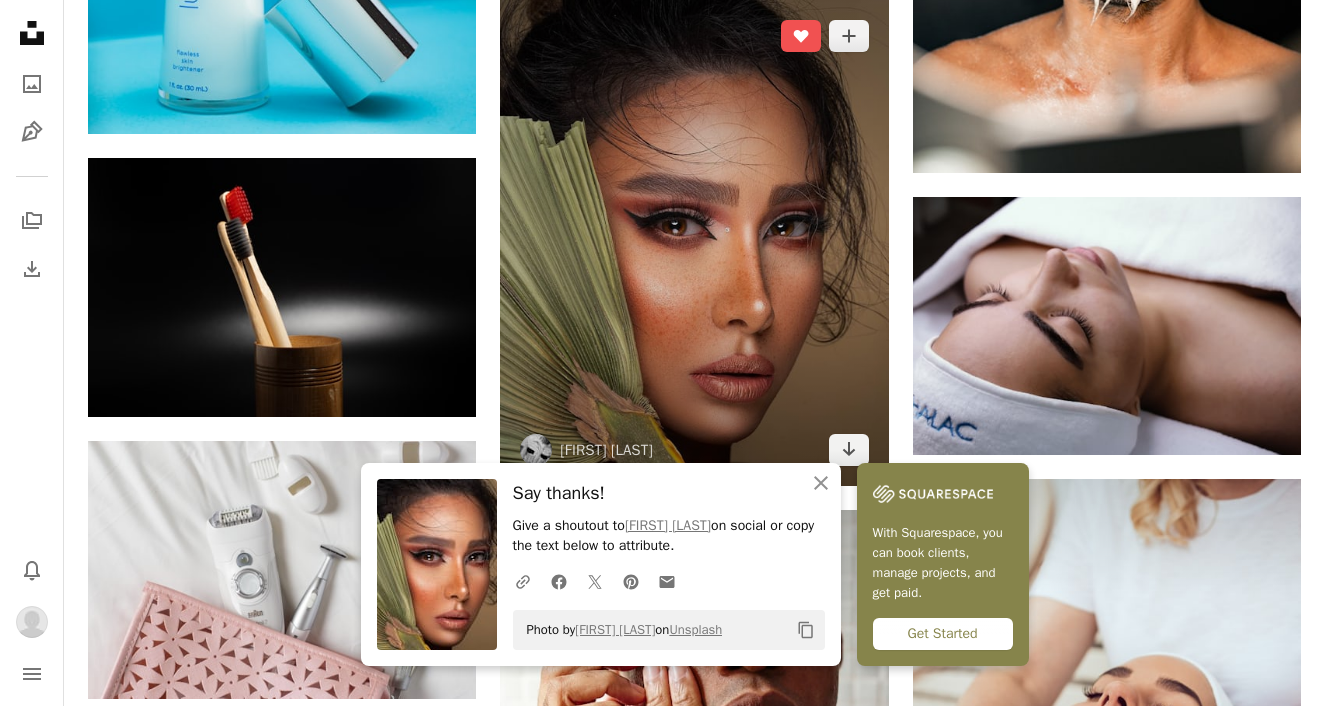 click at bounding box center [694, 242] 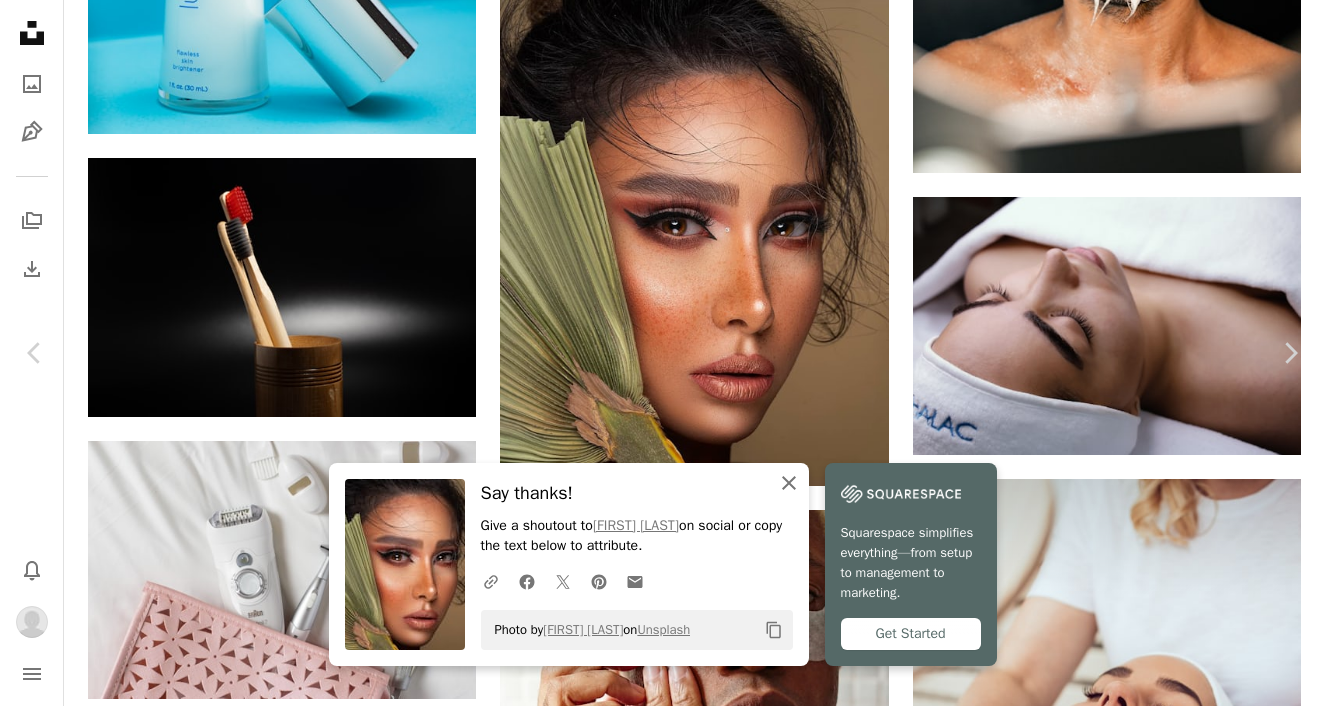 click on "An X shape Close" at bounding box center (789, 483) 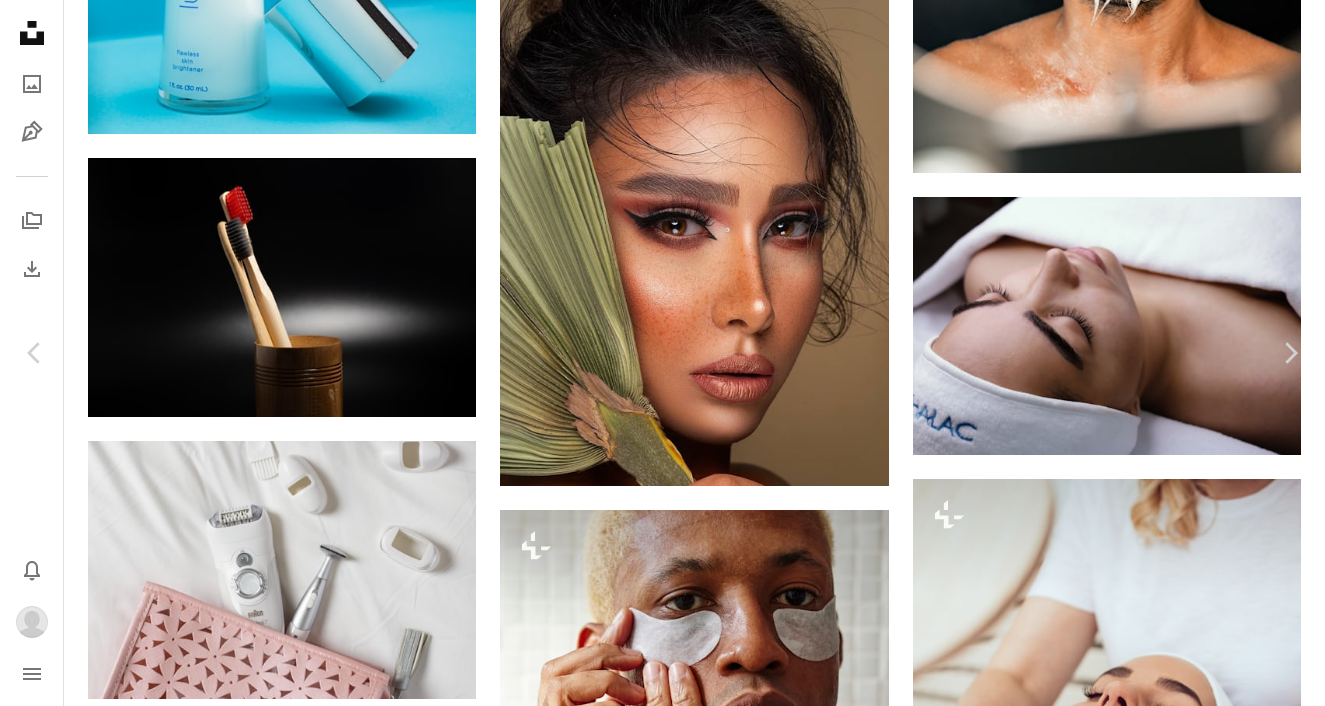 click on "An X shape" at bounding box center (20, 20) 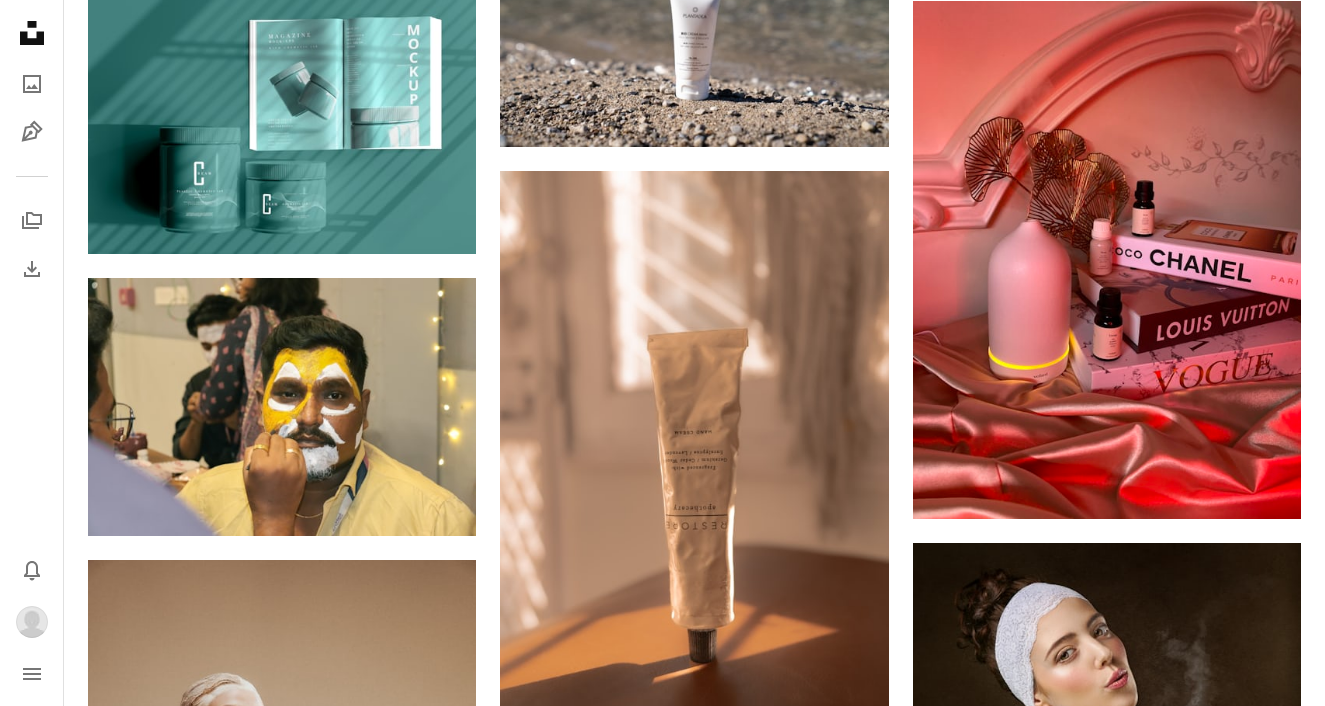 scroll, scrollTop: 203139, scrollLeft: 0, axis: vertical 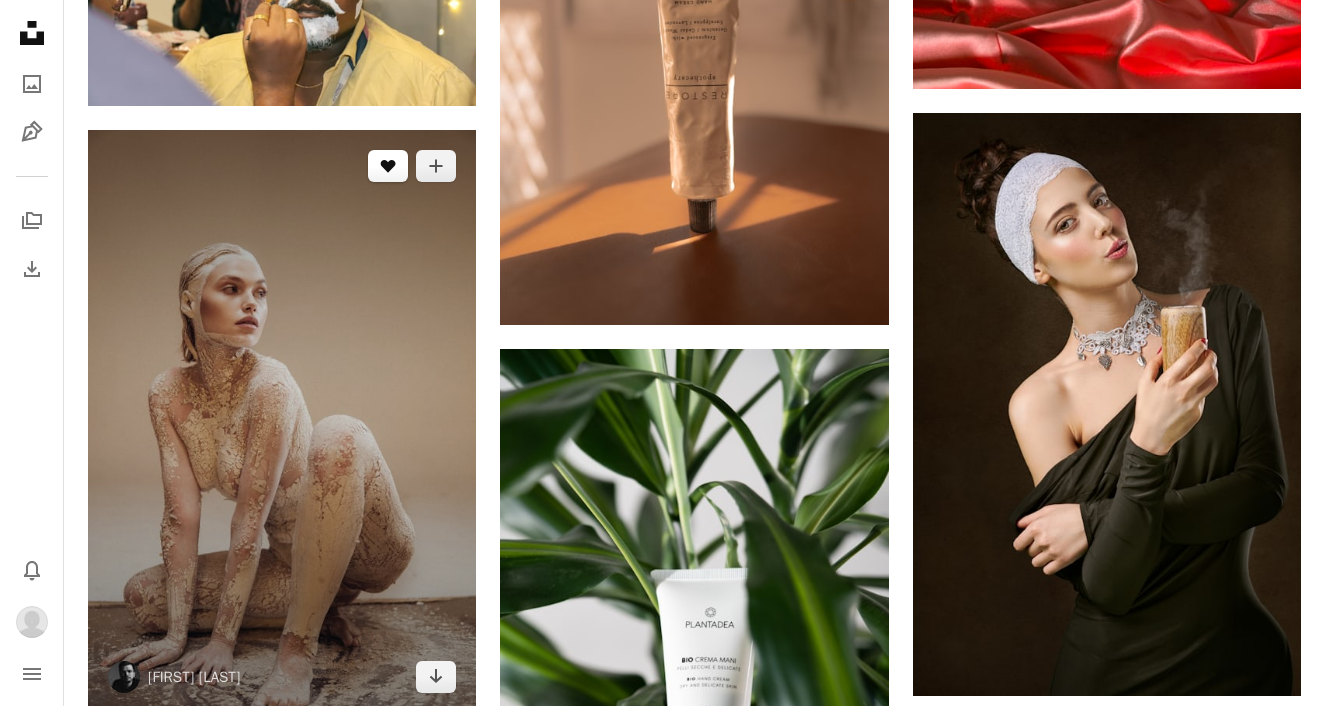 click on "A heart" at bounding box center (388, 166) 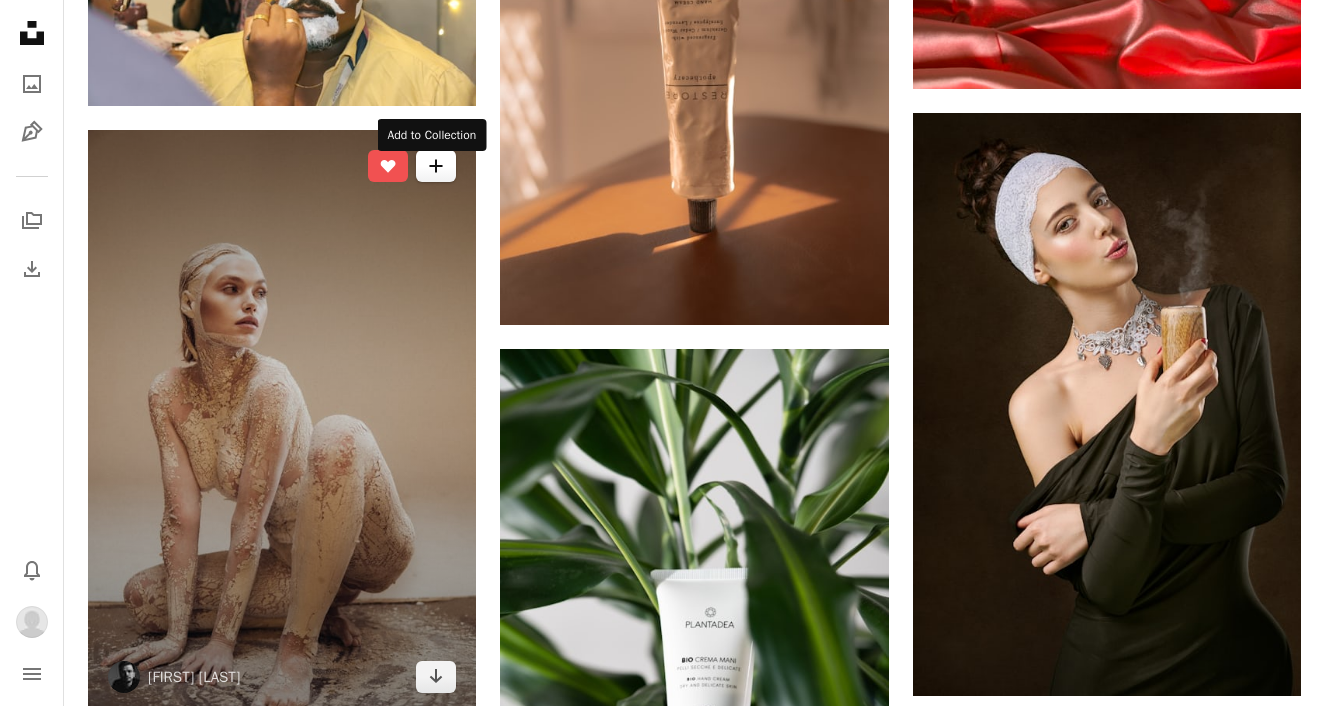click on "A plus sign" 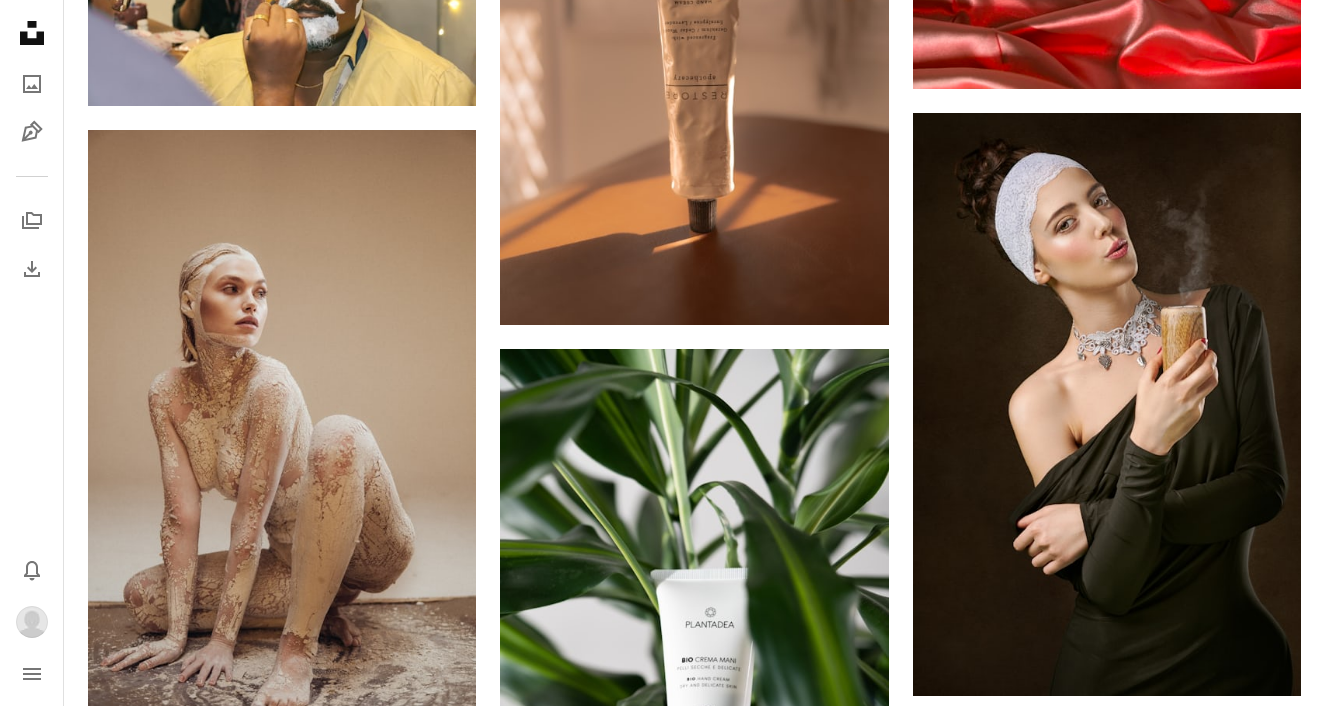click on "Add to Collection Confirm your account to create collection" at bounding box center [829, 4961] 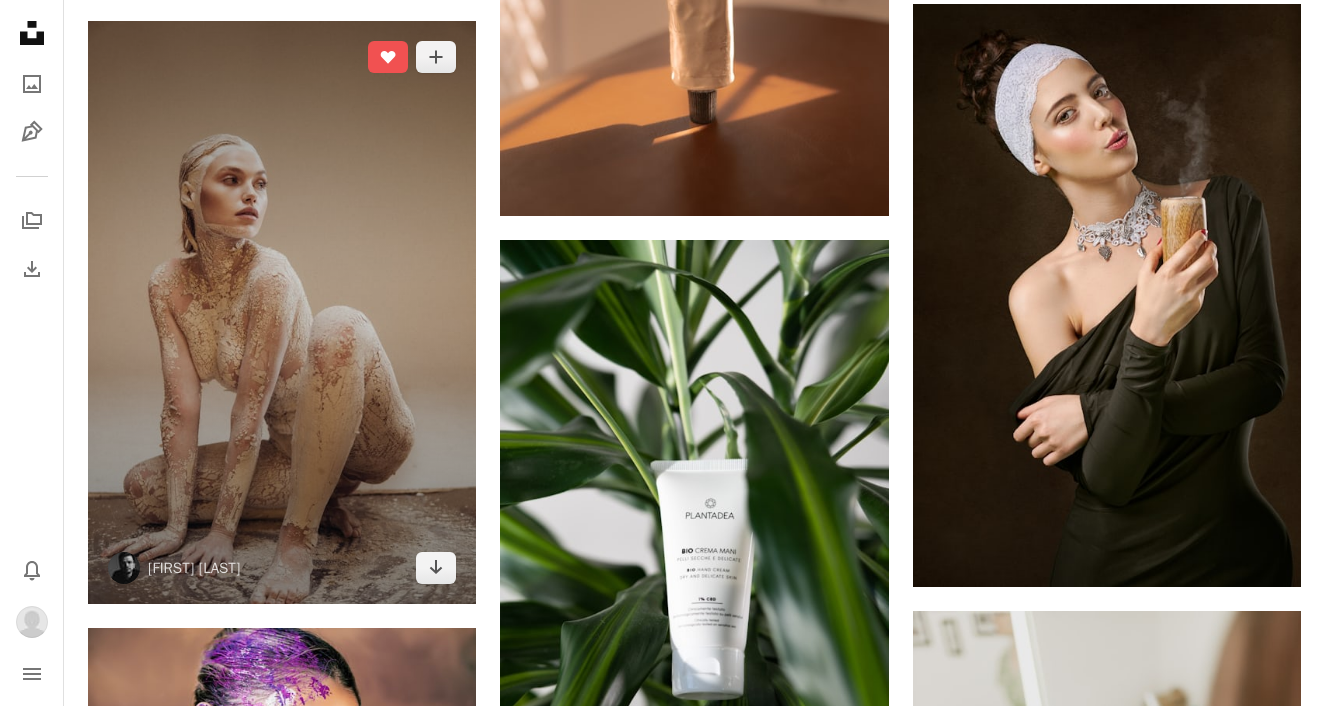 scroll, scrollTop: 203252, scrollLeft: 0, axis: vertical 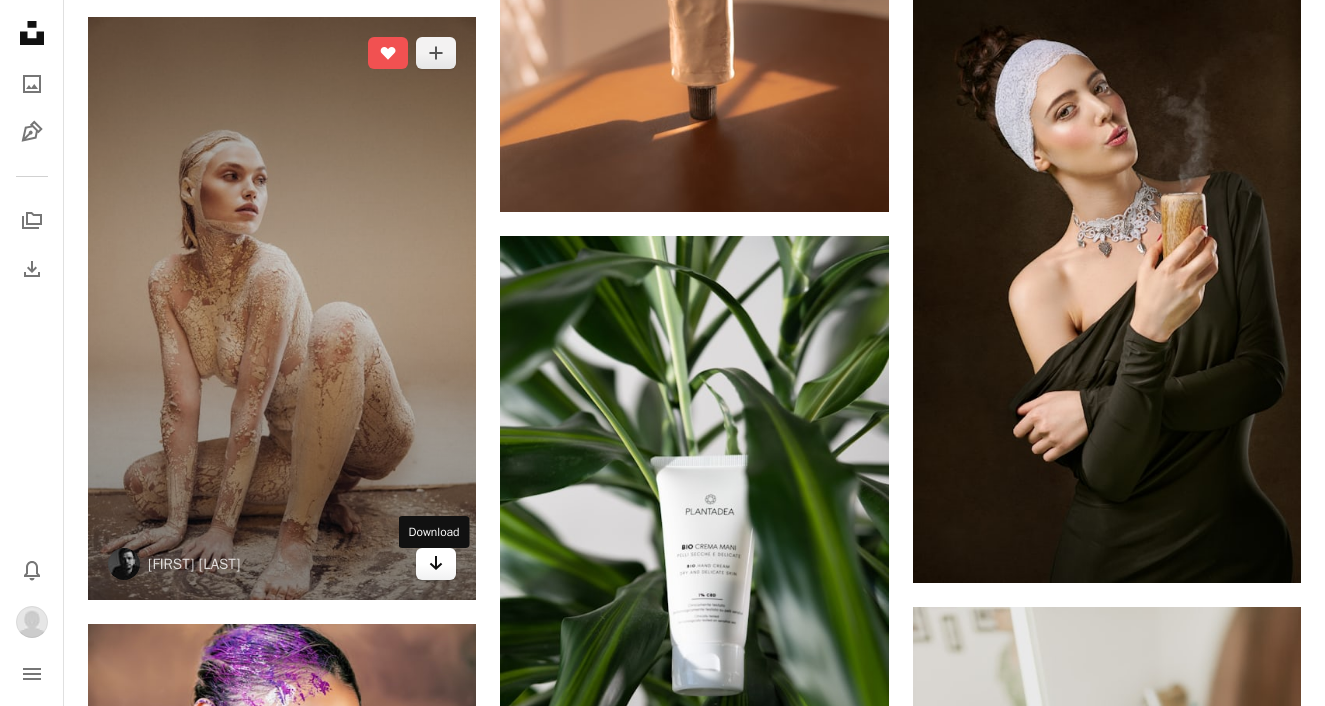 click on "Arrow pointing down" at bounding box center (436, 564) 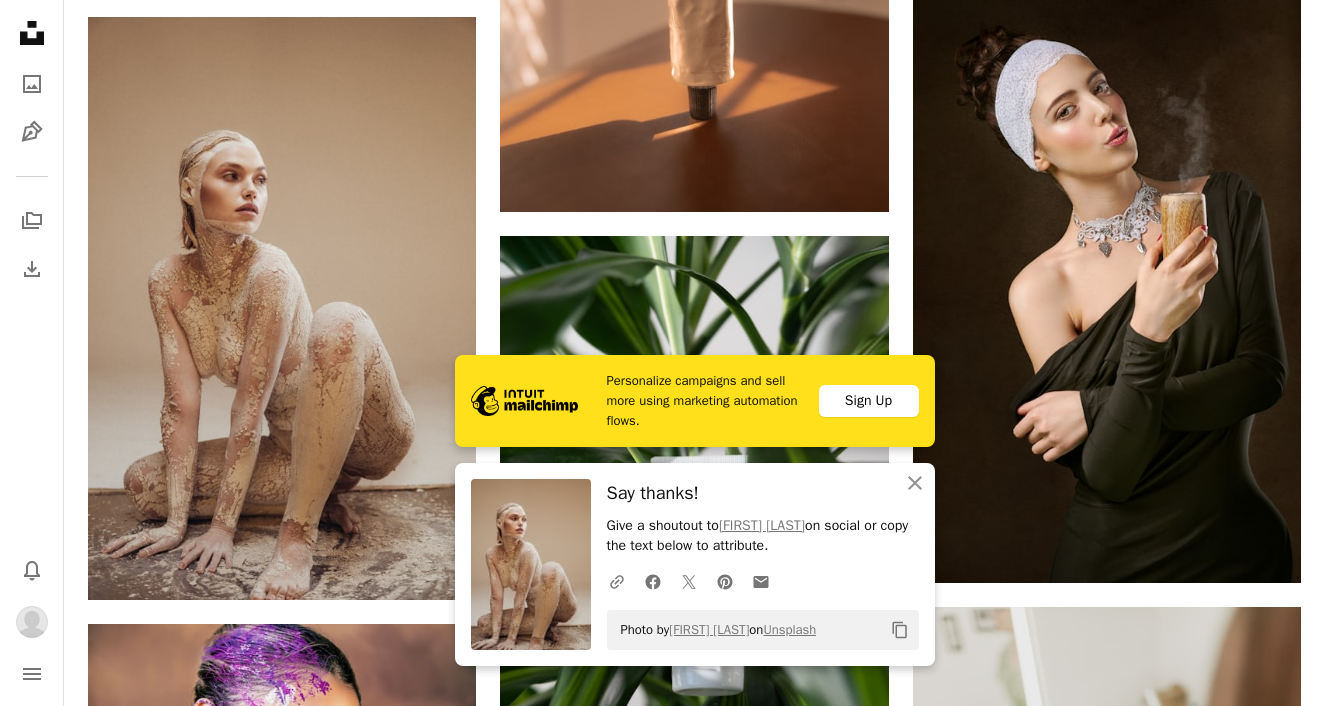 click on "A heart A plus sign [FIRST] [LAST] Available for hire A checkmark inside of a circle Arrow pointing down Plus sign for Unsplash+ A heart A plus sign Getty Images For  Unsplash+ A lock Download A heart A plus sign [FIRST] [LAST] Arrow pointing down A heart A plus sign [FIRST] [LAST] Available for hire A checkmark inside of a circle Arrow pointing down A heart A plus sign [FIRST] [LAST] Arrow pointing down A heart A plus sign [FIRST] [LAST] Arrow pointing down Plus sign for Unsplash+ A heart A plus sign Getty Images For  Unsplash+ A lock Download A heart A plus sign [FIRST] [LAST] Arrow pointing down A heart A plus sign [FIRST] [LAST] Arrow pointing down Plus sign for Unsplash+ A heart A plus sign [FIRST] [LAST] Arrow pointing down A heart A plus sign [FIRST] [LAST] Arrow pointing down Plus sign for Unsplash+ A heart A plus sign [FIRST] [LAST] For  cika" at bounding box center [694, -99692] 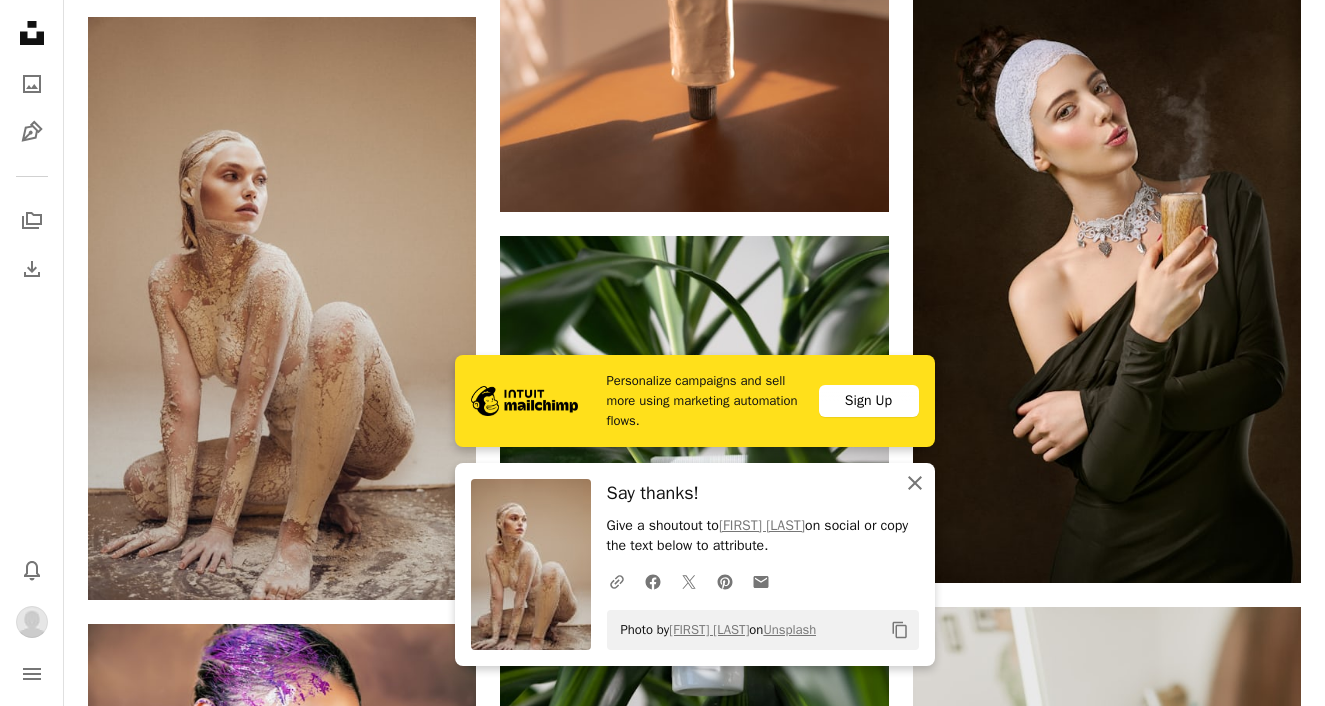 click on "An X shape" 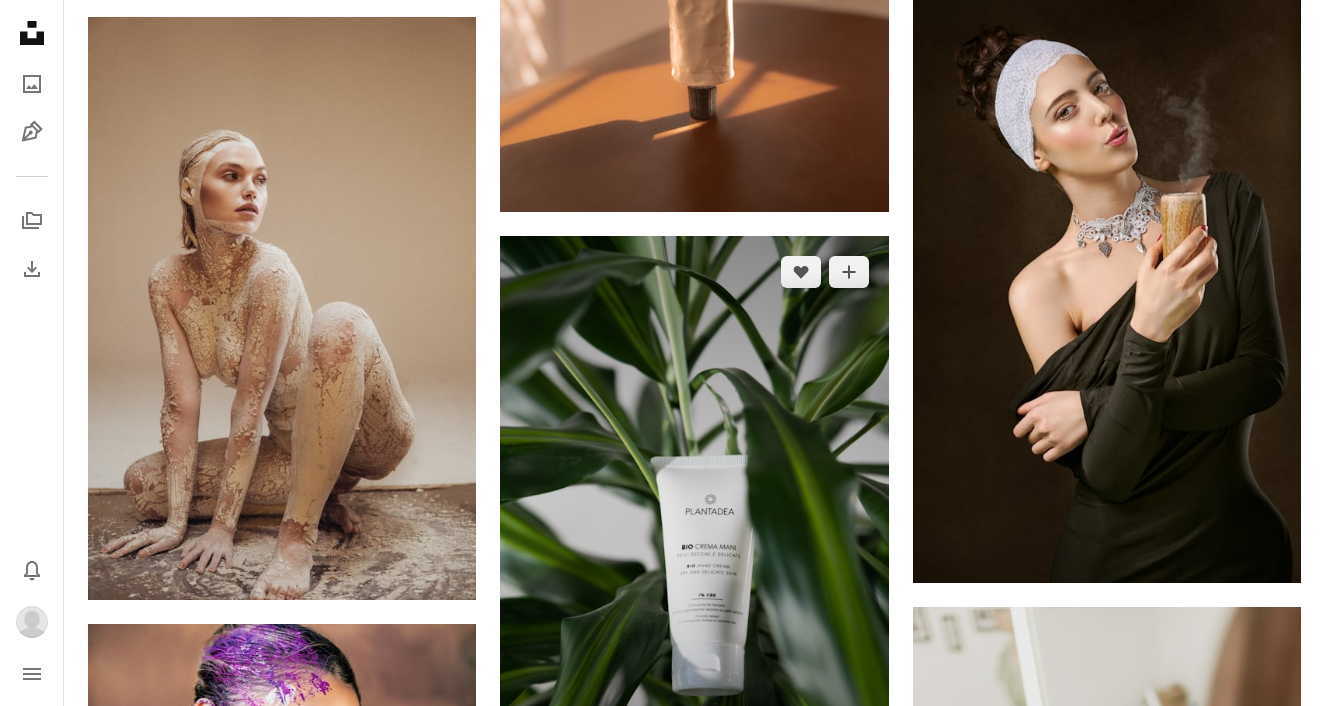 scroll, scrollTop: 203336, scrollLeft: 0, axis: vertical 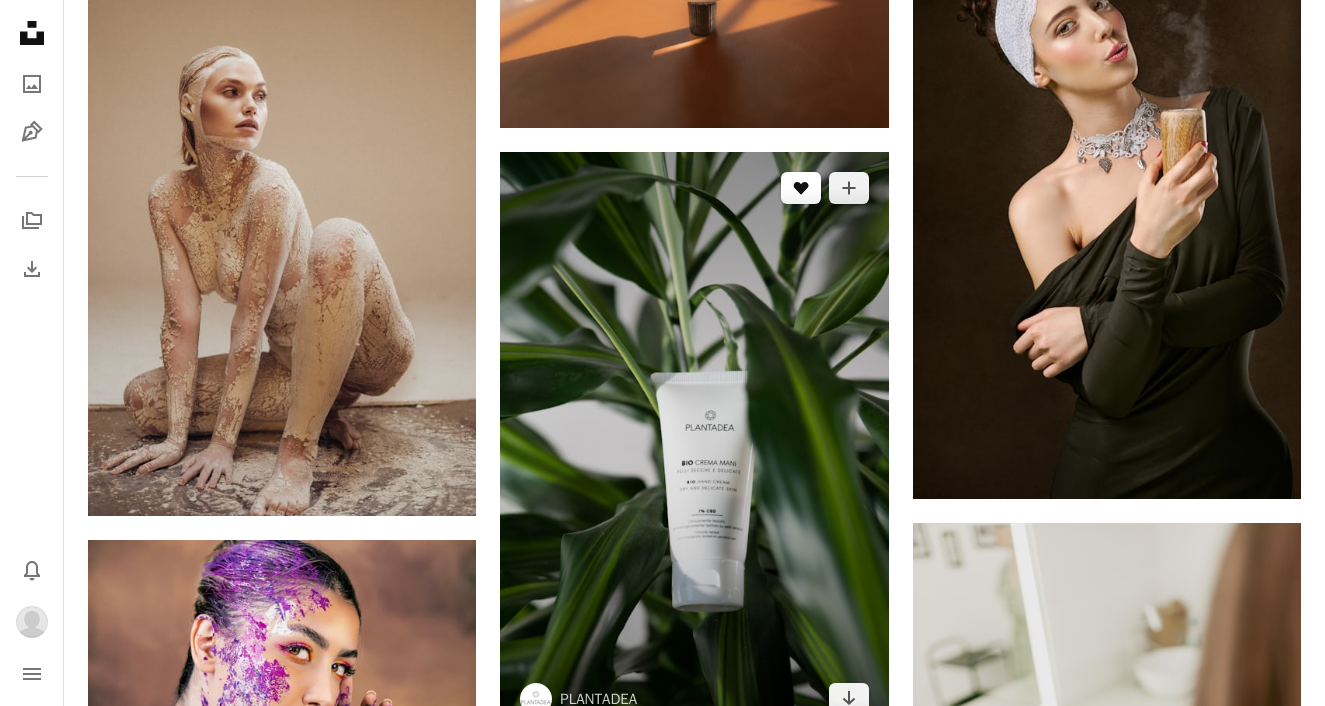 click 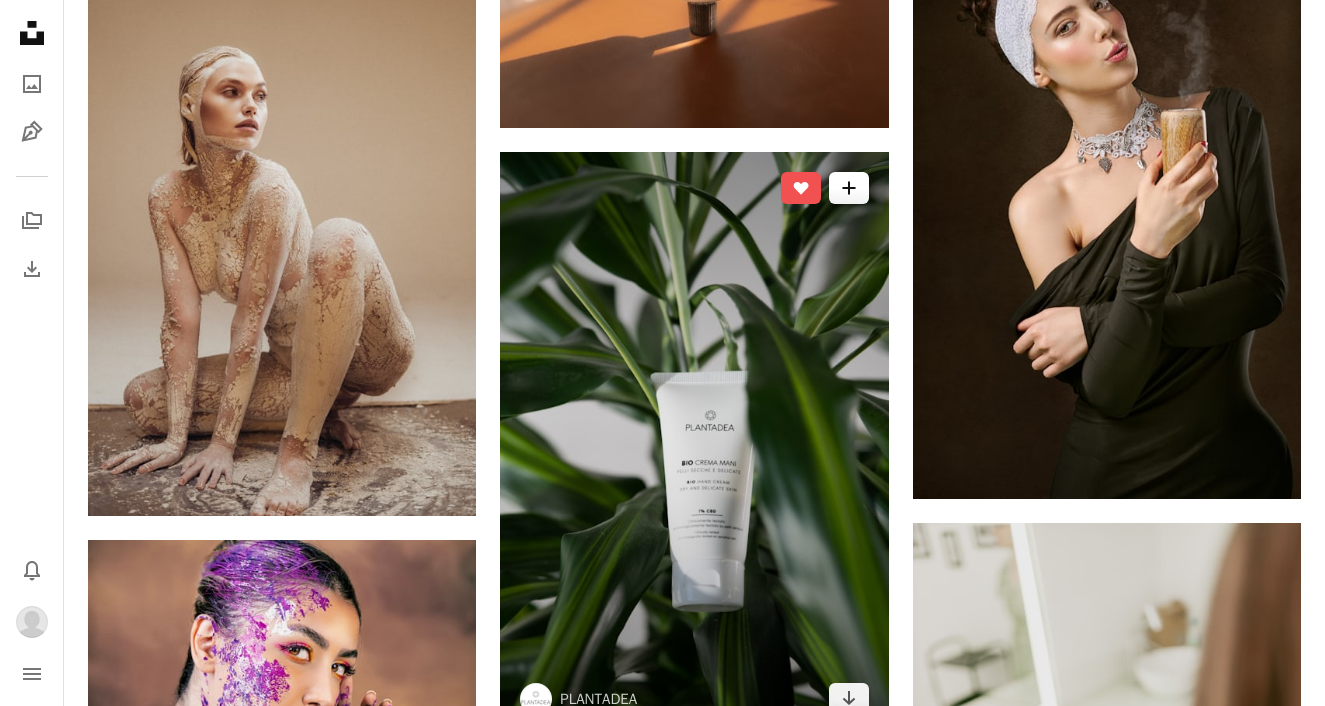 click on "A plus sign" at bounding box center [849, 188] 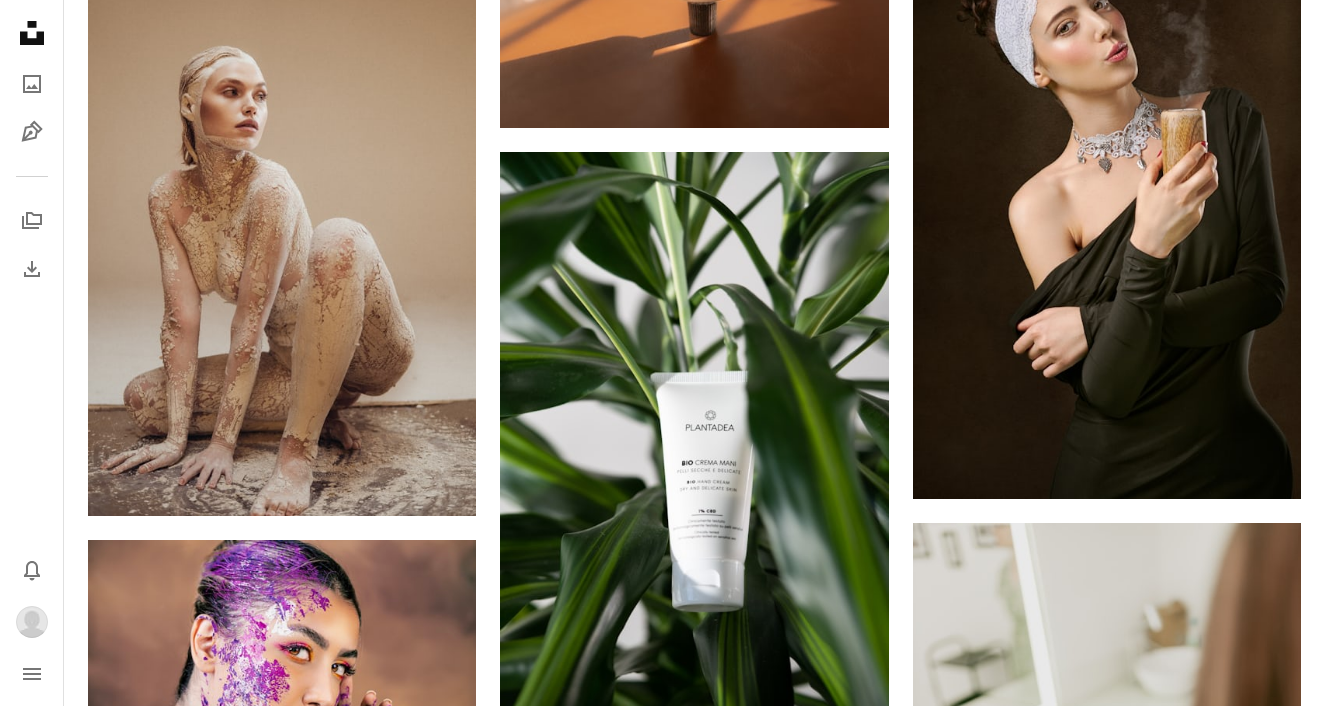click on "An X shape" at bounding box center [20, 20] 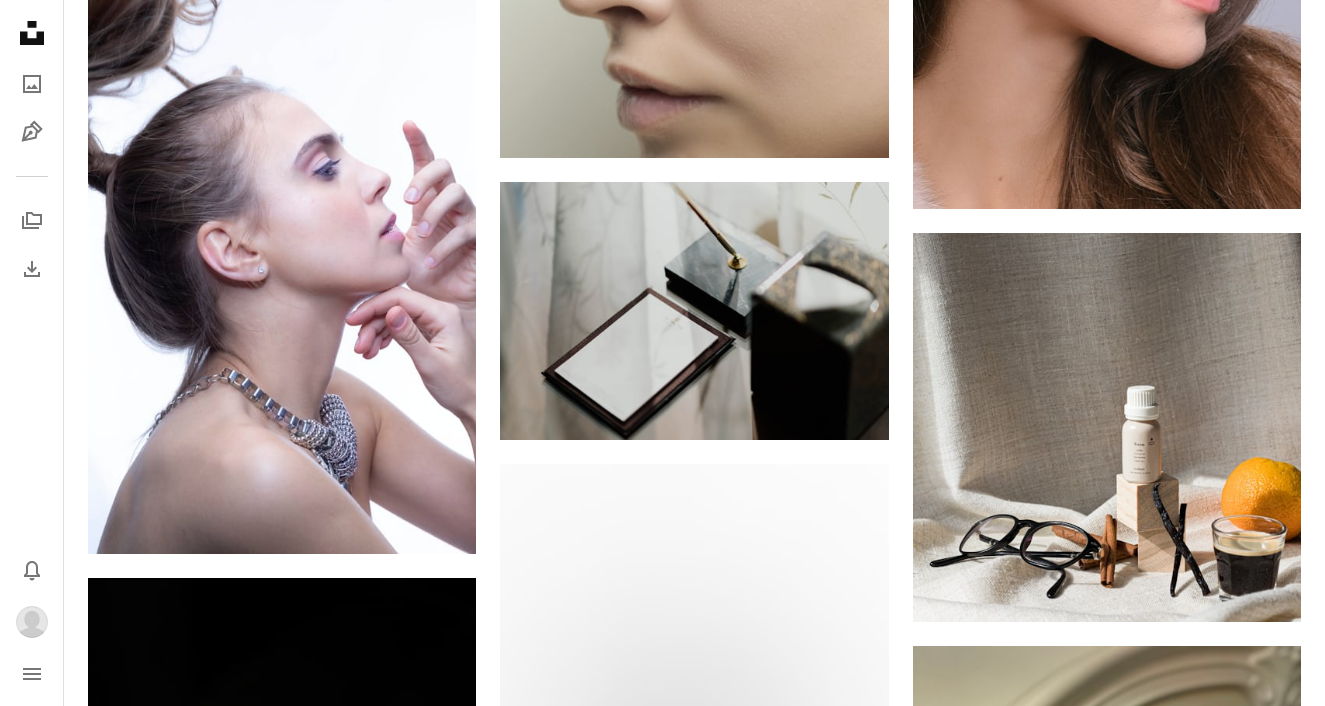 scroll, scrollTop: 223971, scrollLeft: 0, axis: vertical 